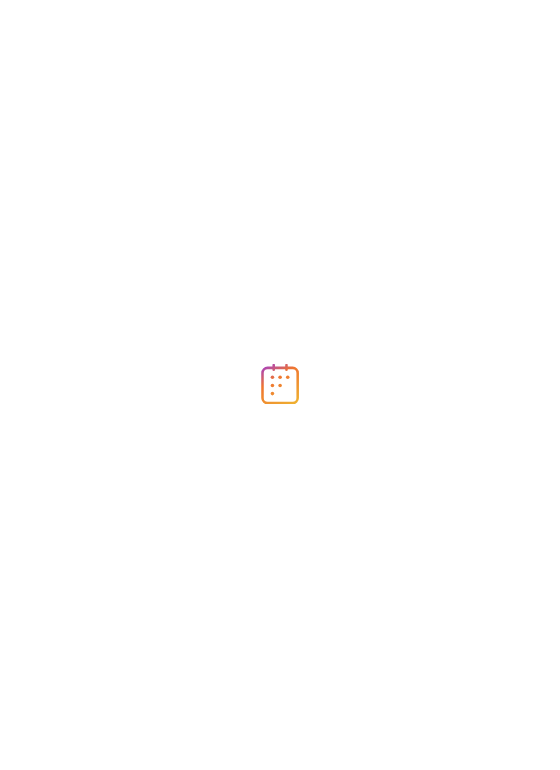 scroll, scrollTop: 0, scrollLeft: 0, axis: both 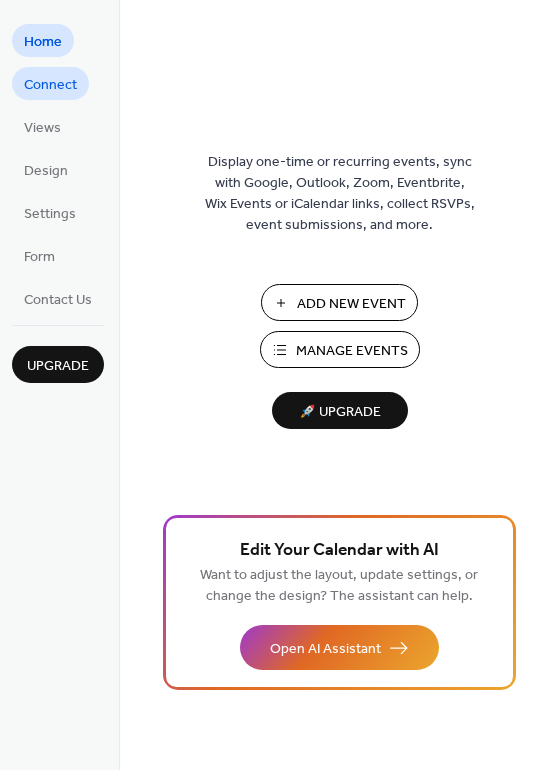 click on "Connect" at bounding box center [50, 85] 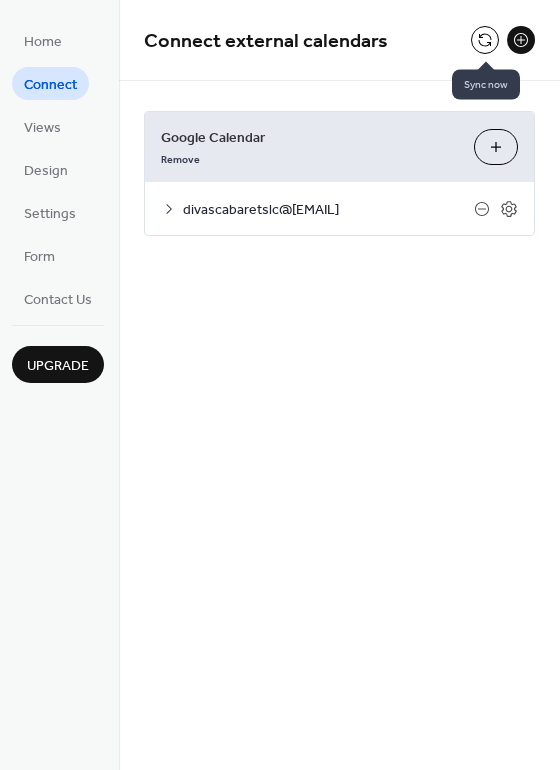click at bounding box center [485, 40] 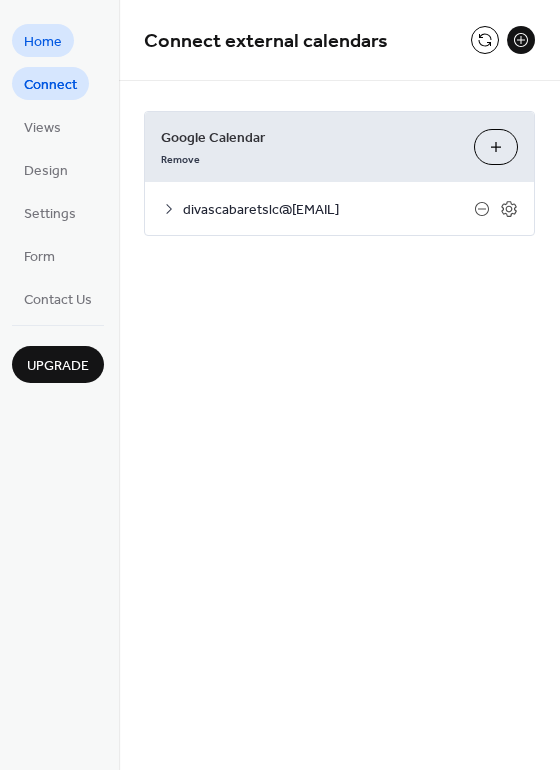 click on "Home" at bounding box center (43, 42) 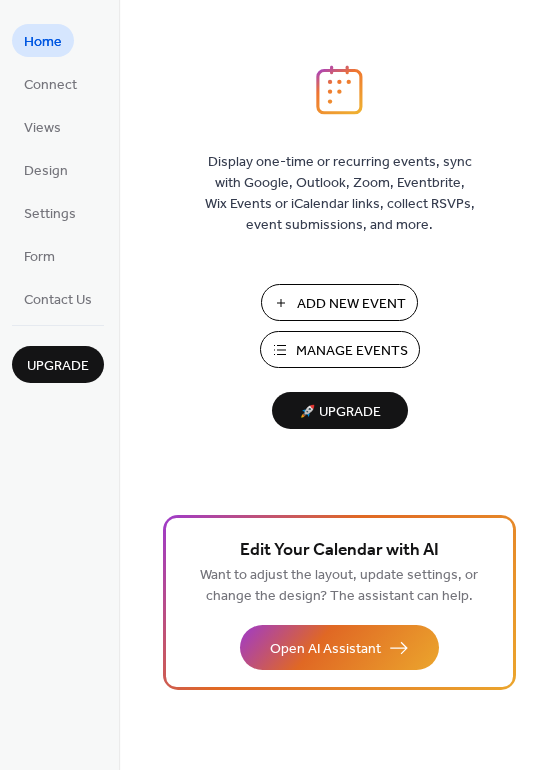 click on "Manage Events" at bounding box center [352, 351] 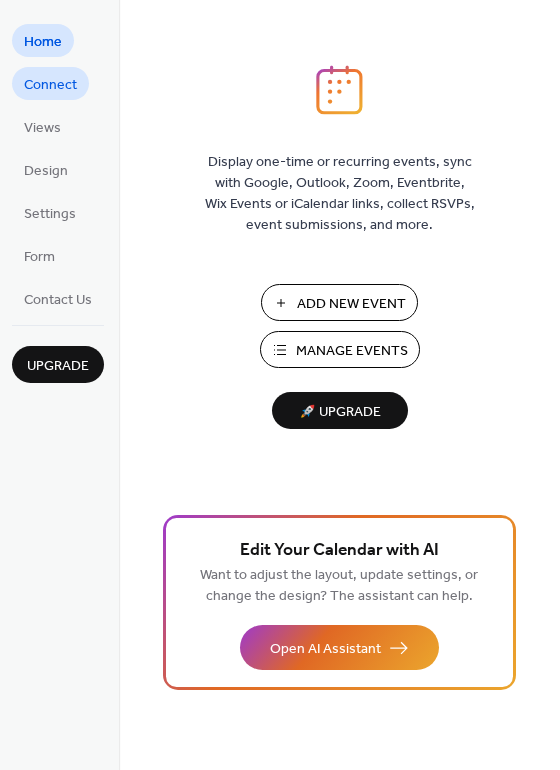 click on "Connect" at bounding box center (50, 85) 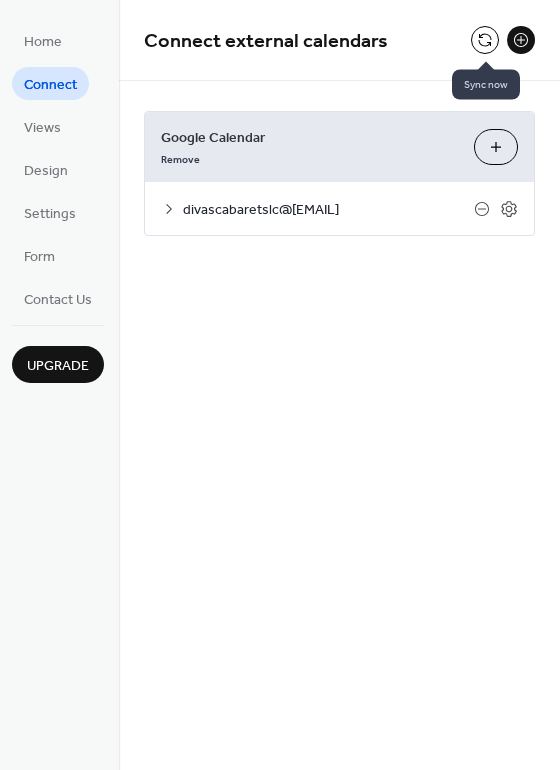 click at bounding box center (485, 40) 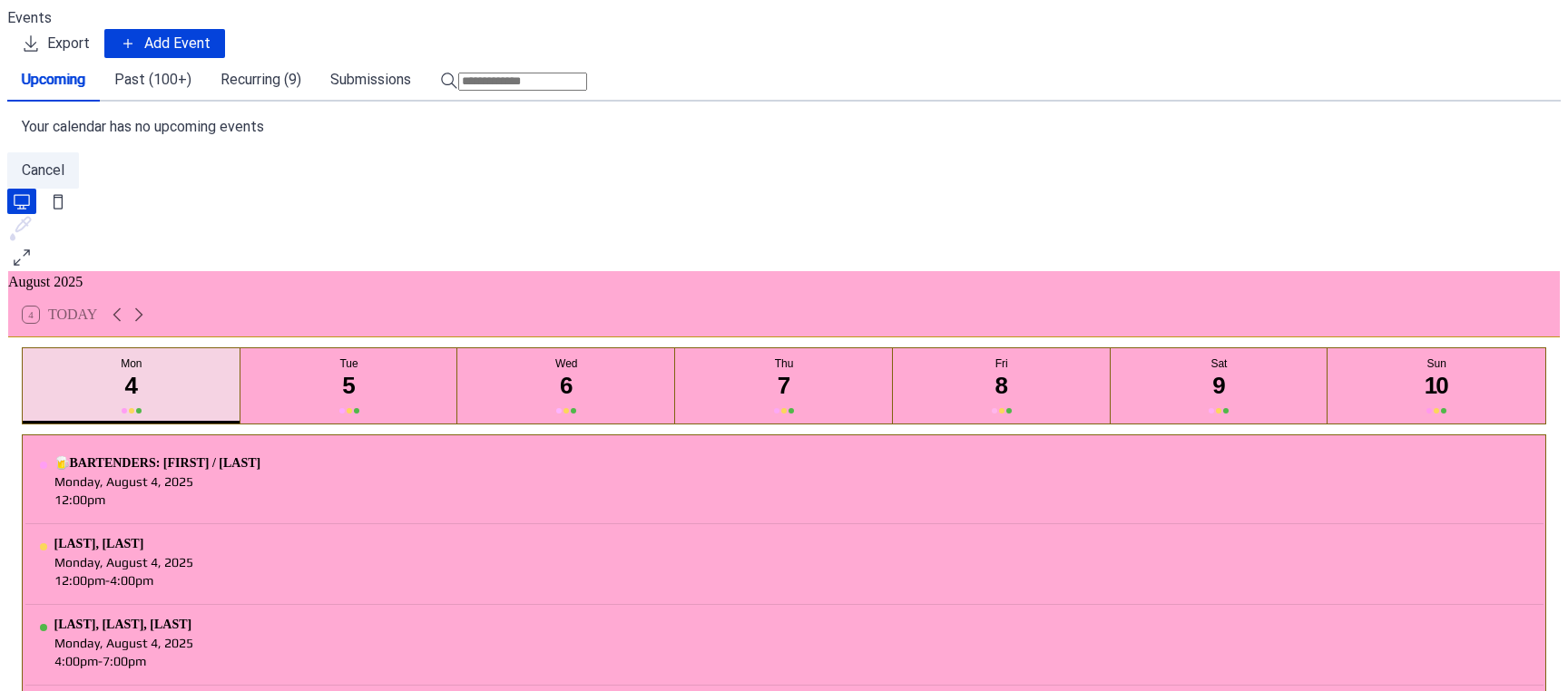 scroll, scrollTop: 0, scrollLeft: 0, axis: both 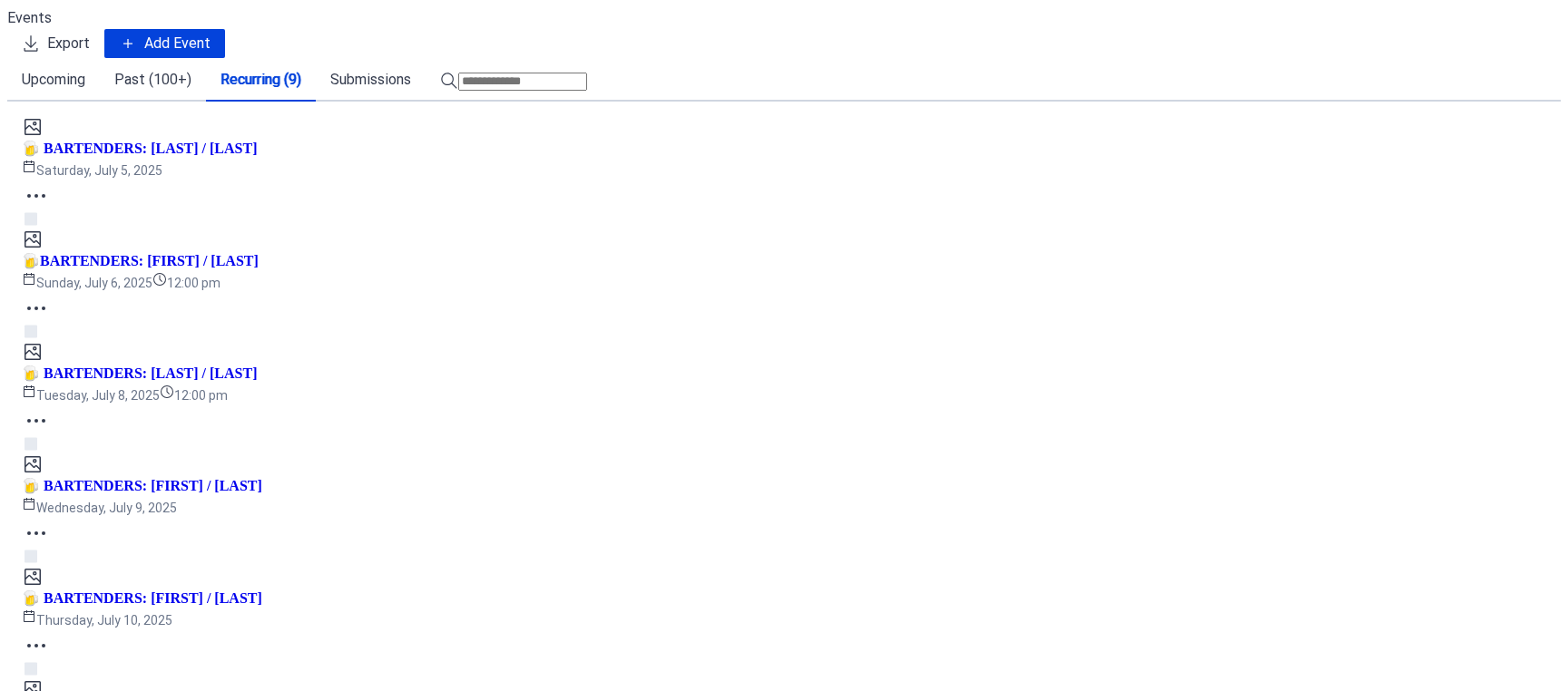 click on "9" at bounding box center [1219, 1376] 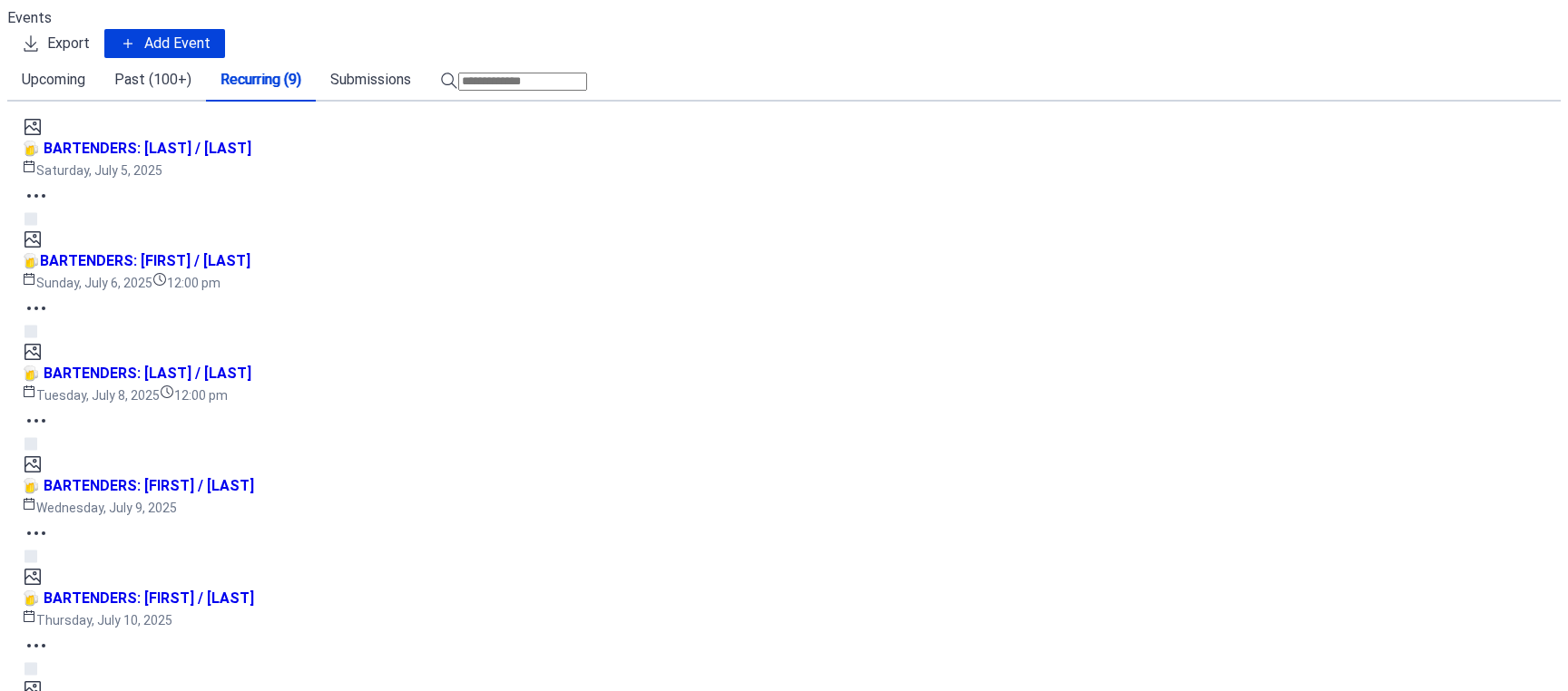 click 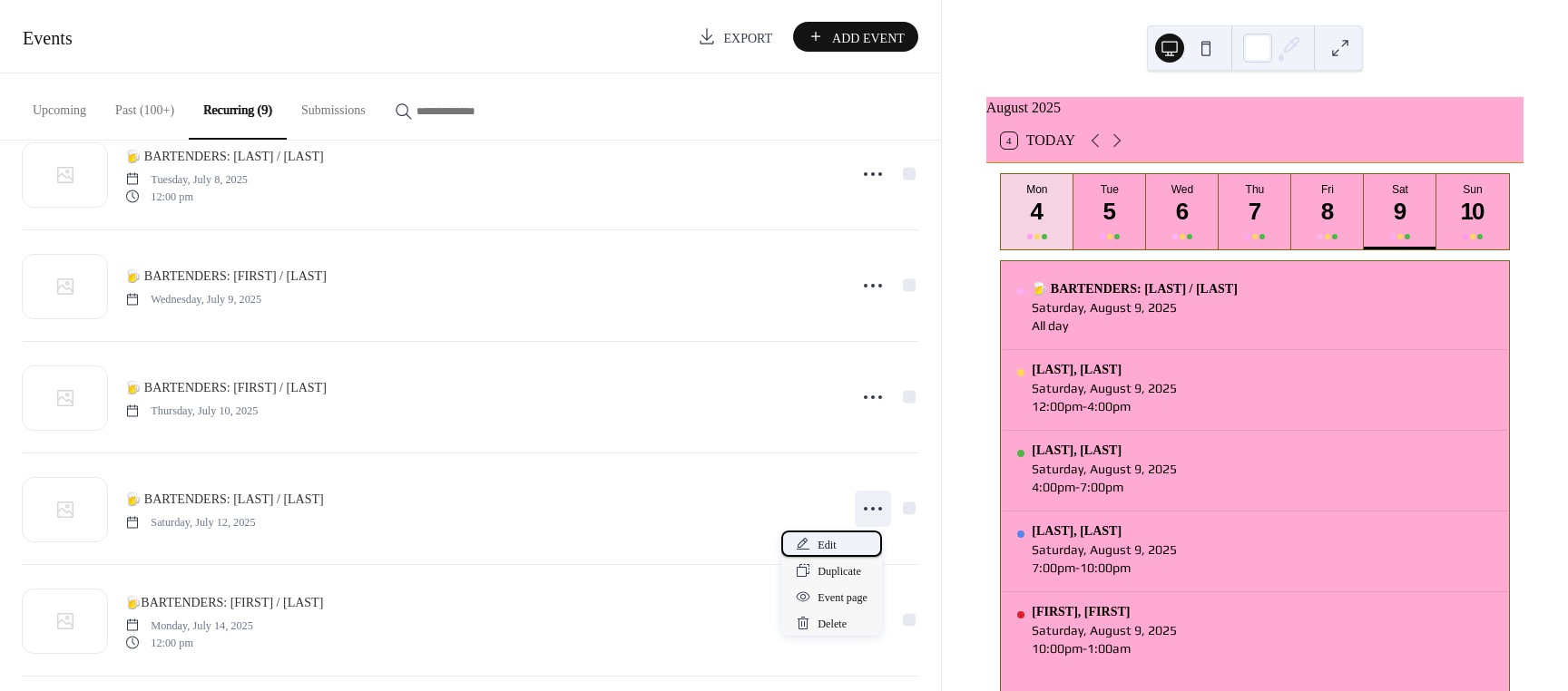 click on "Edit" at bounding box center (831, 543) 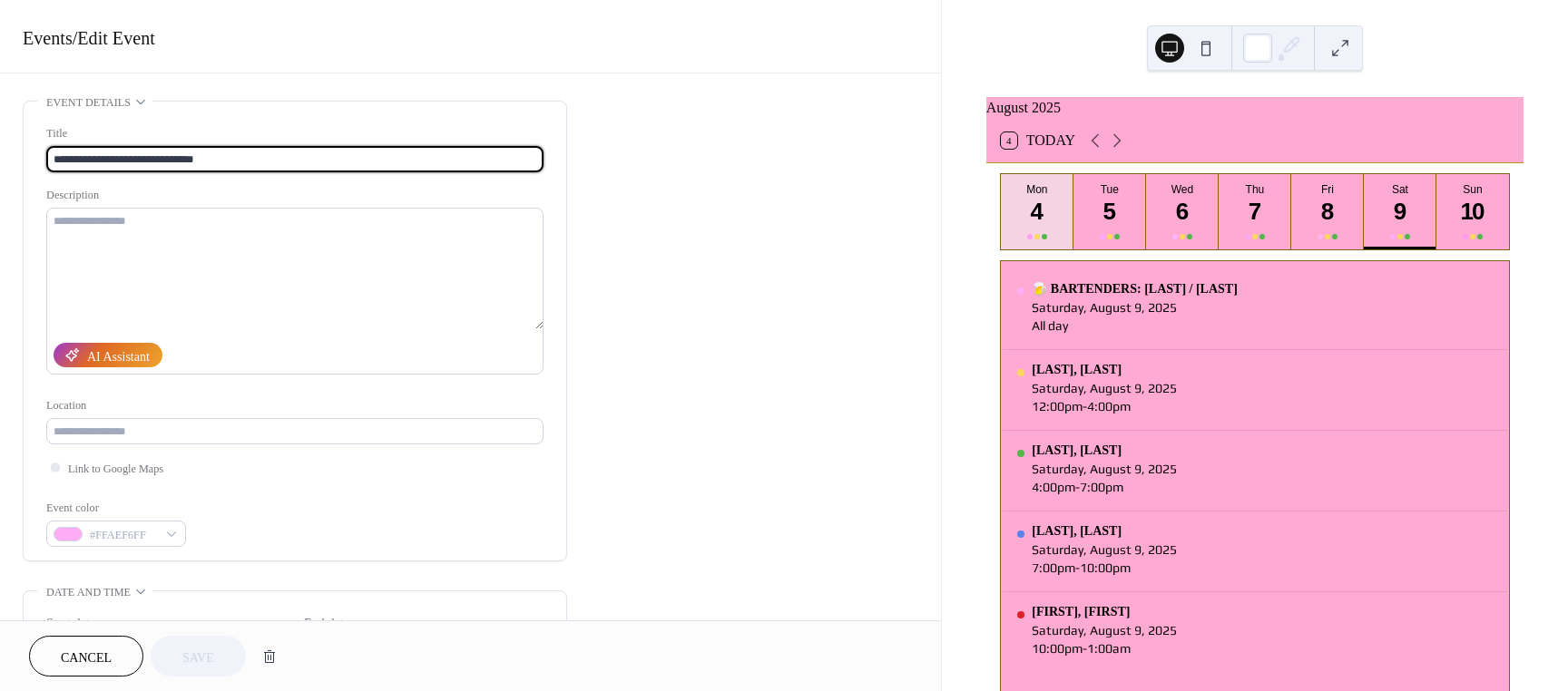click on "**********" at bounding box center (295, 159) 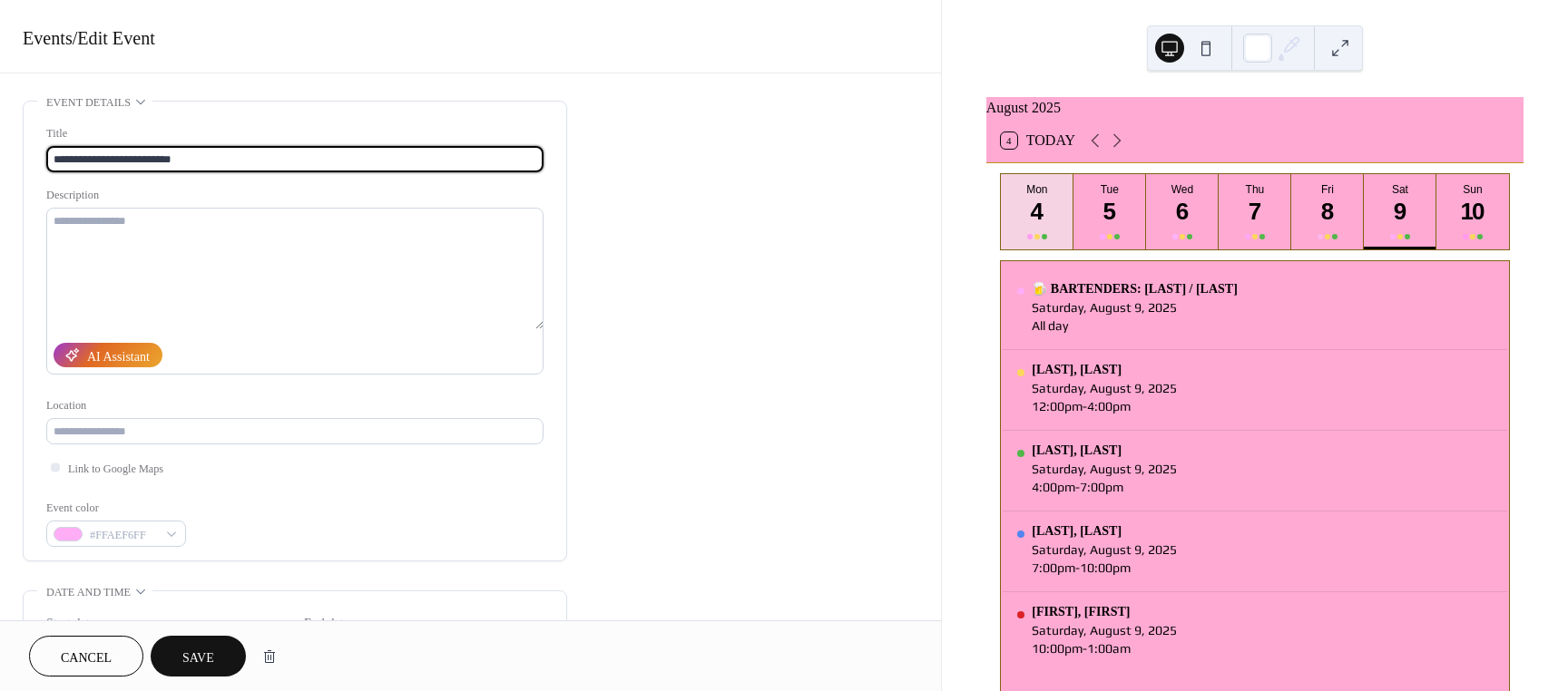type on "**********" 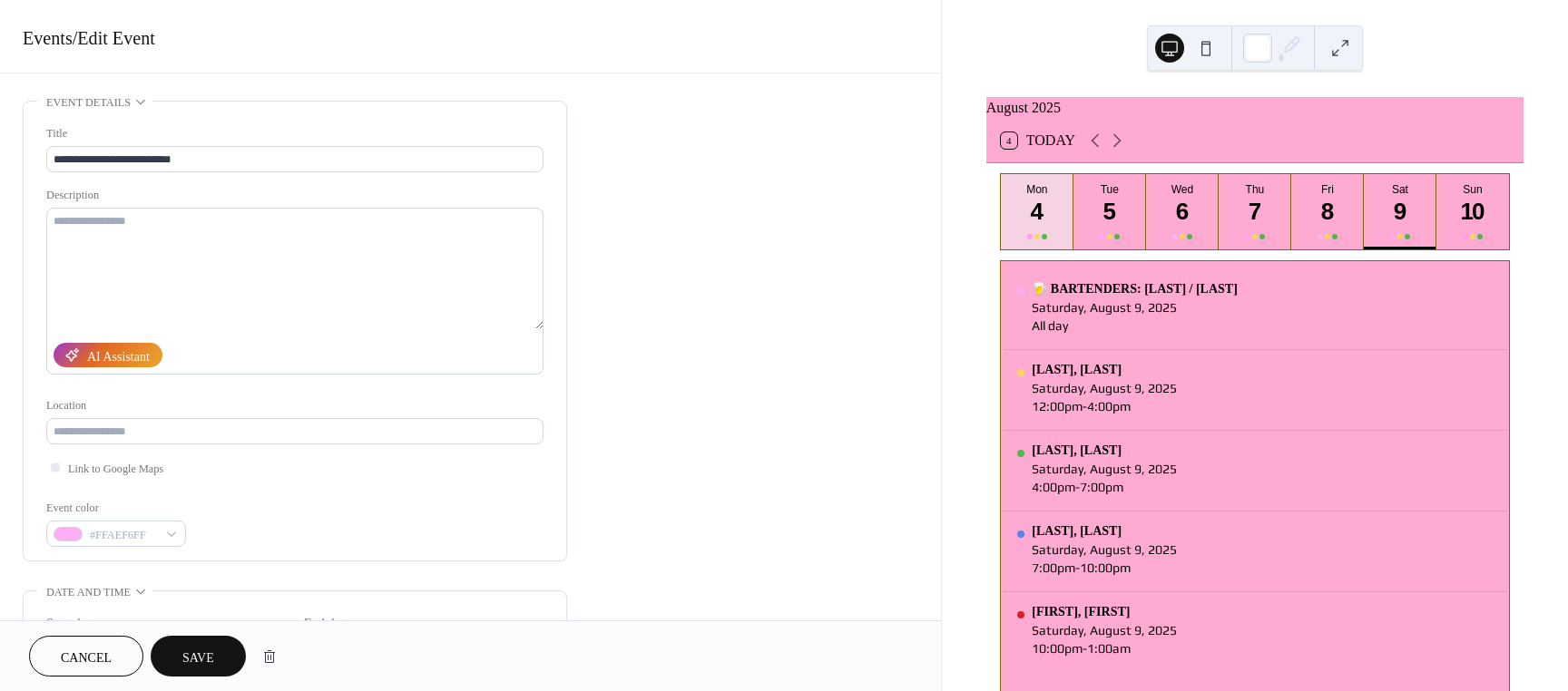 click on "Save" at bounding box center (198, 657) 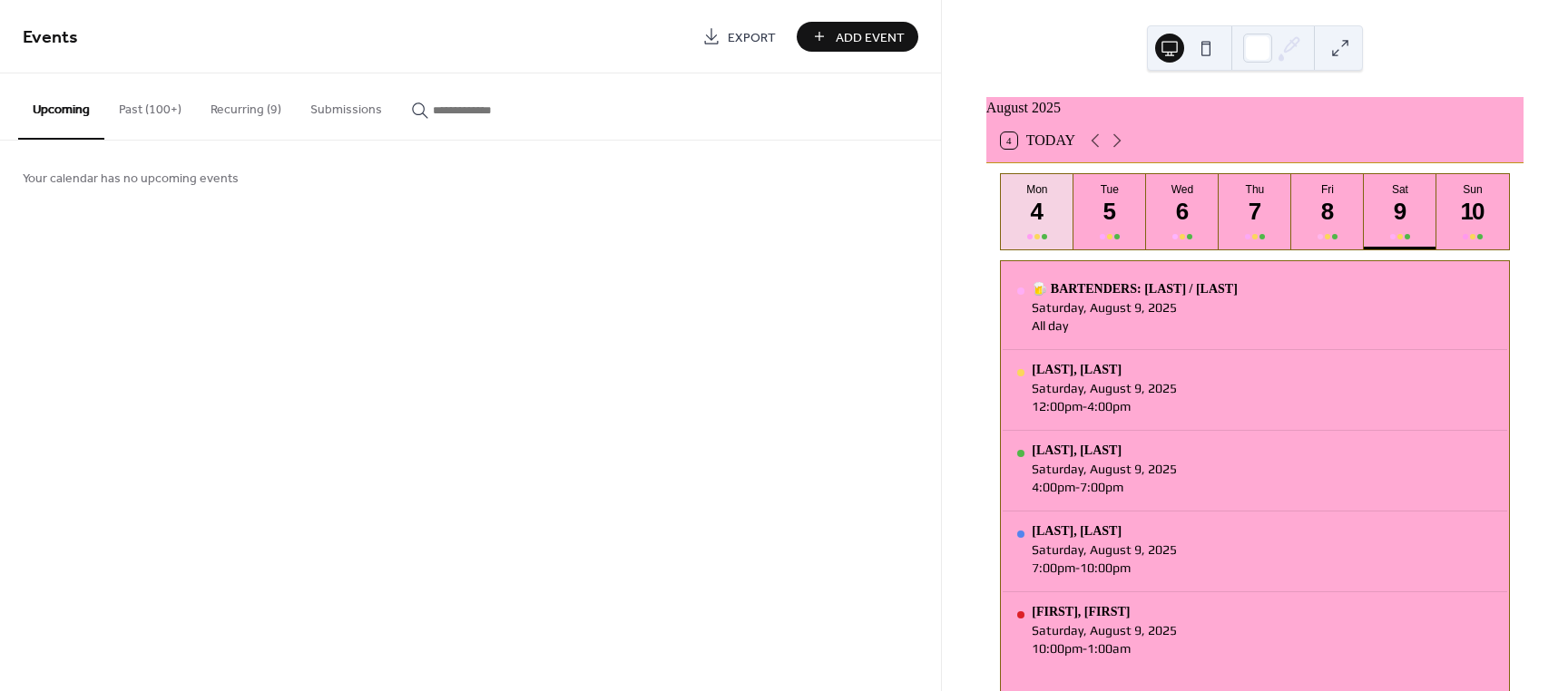 click on "Recurring (9)" at bounding box center (246, 105) 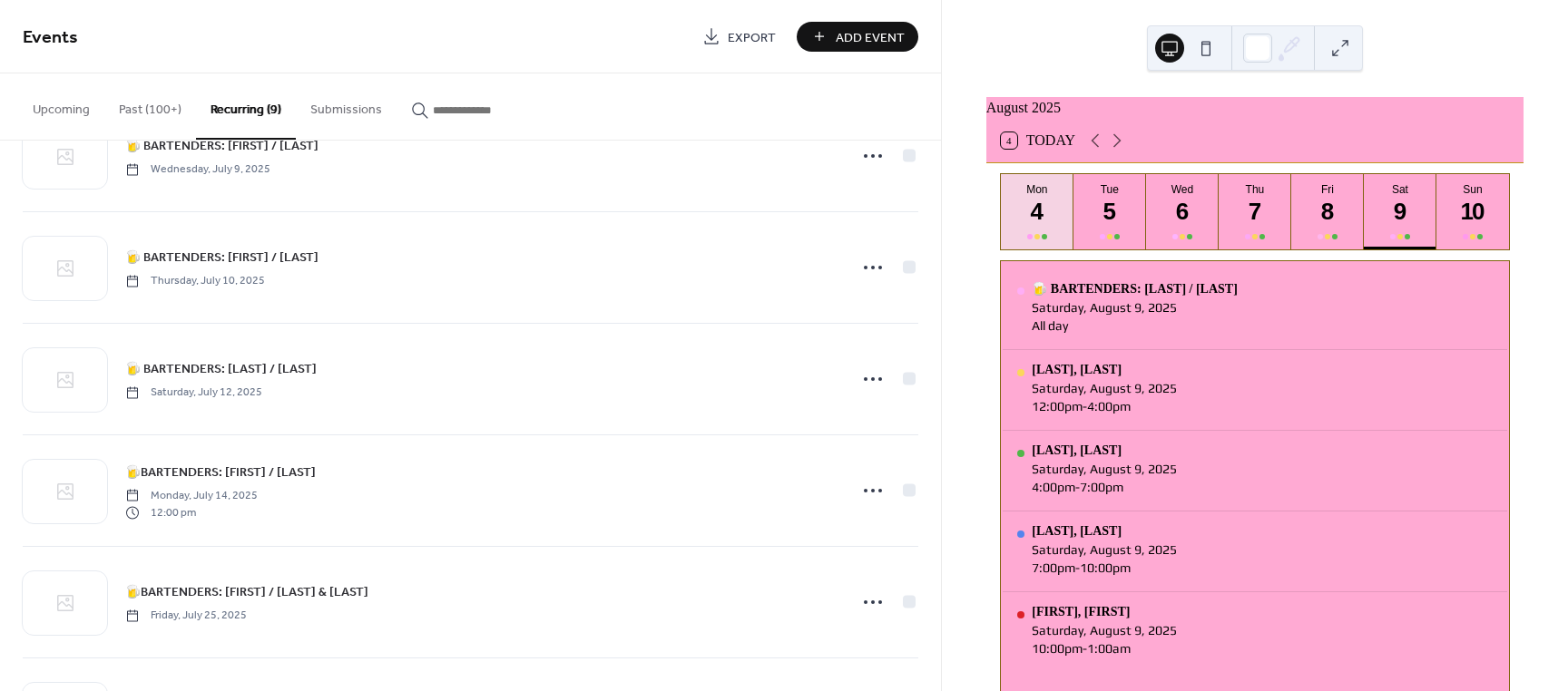scroll, scrollTop: 453, scrollLeft: 0, axis: vertical 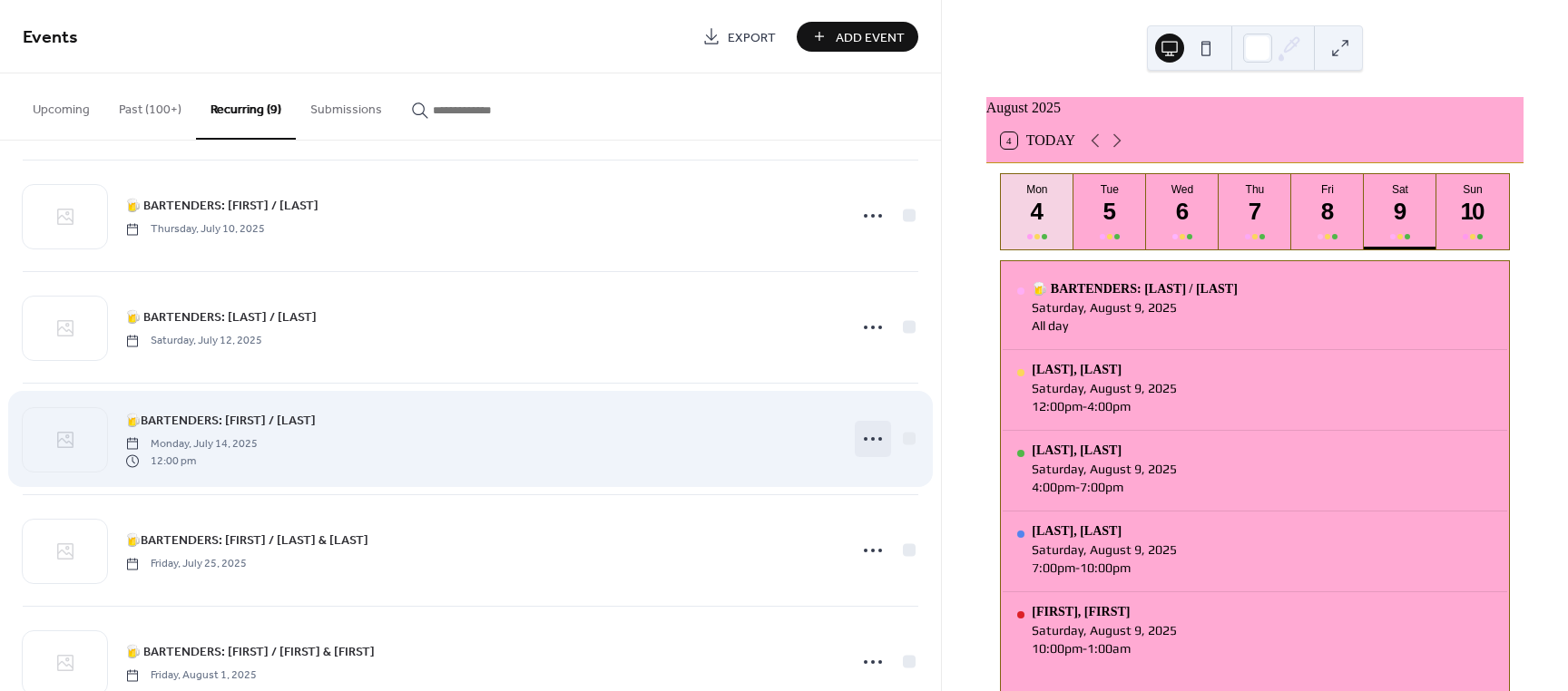 click 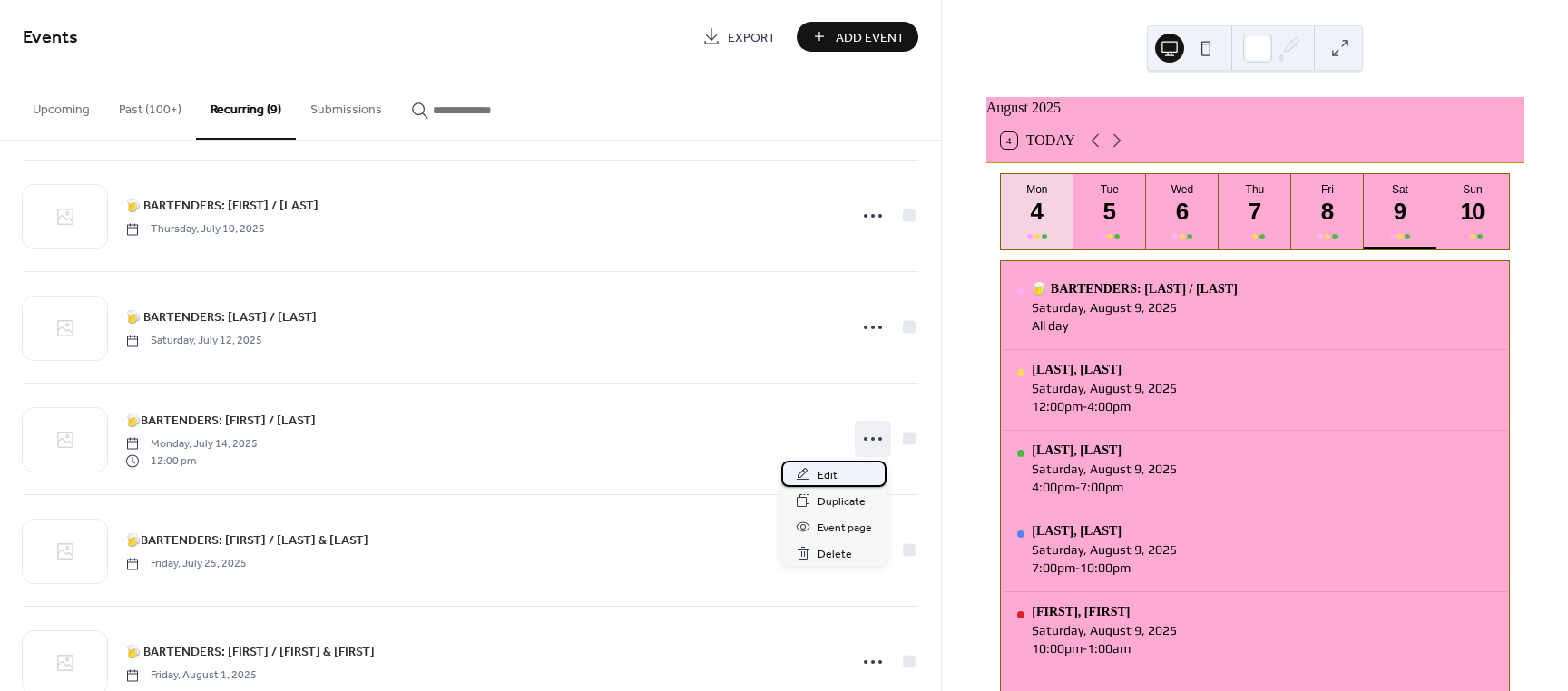 click on "Edit" at bounding box center [834, 473] 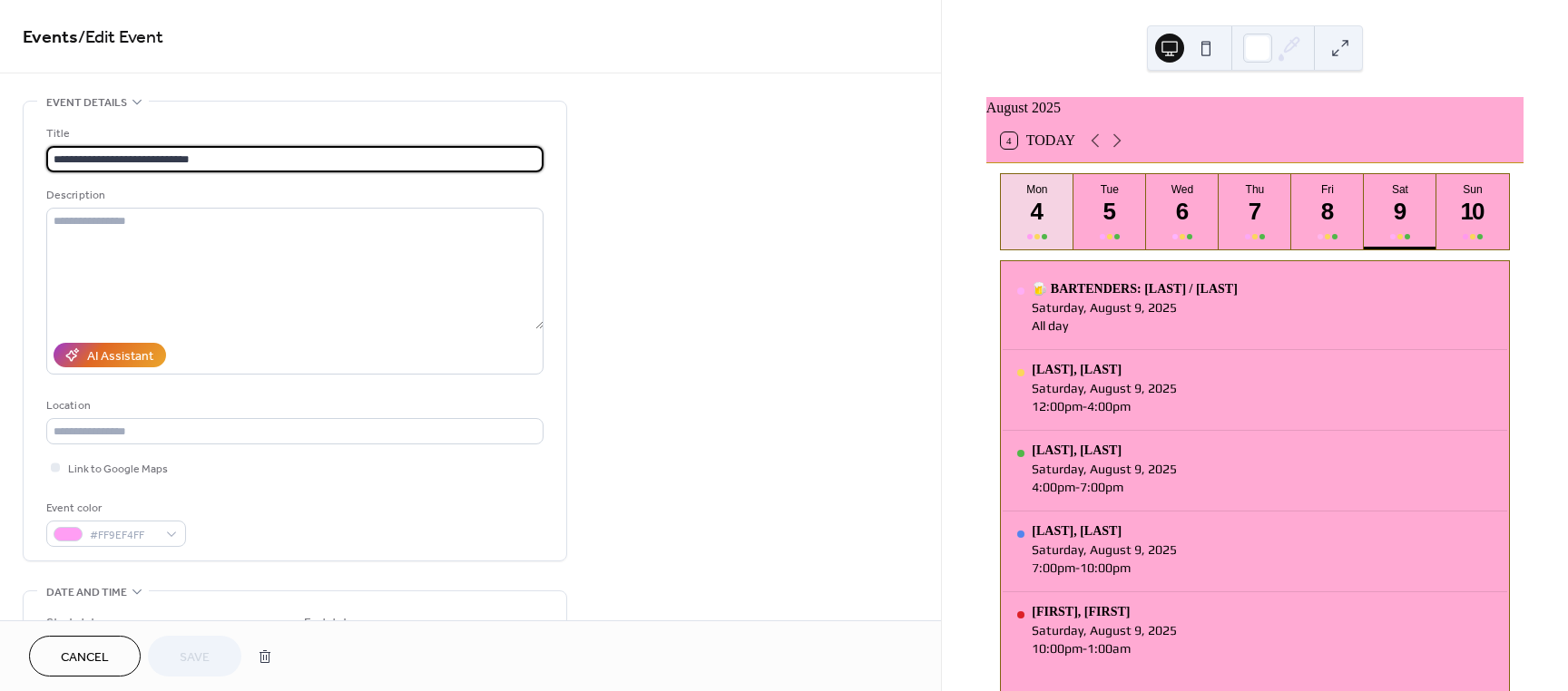 click on "**********" at bounding box center [295, 159] 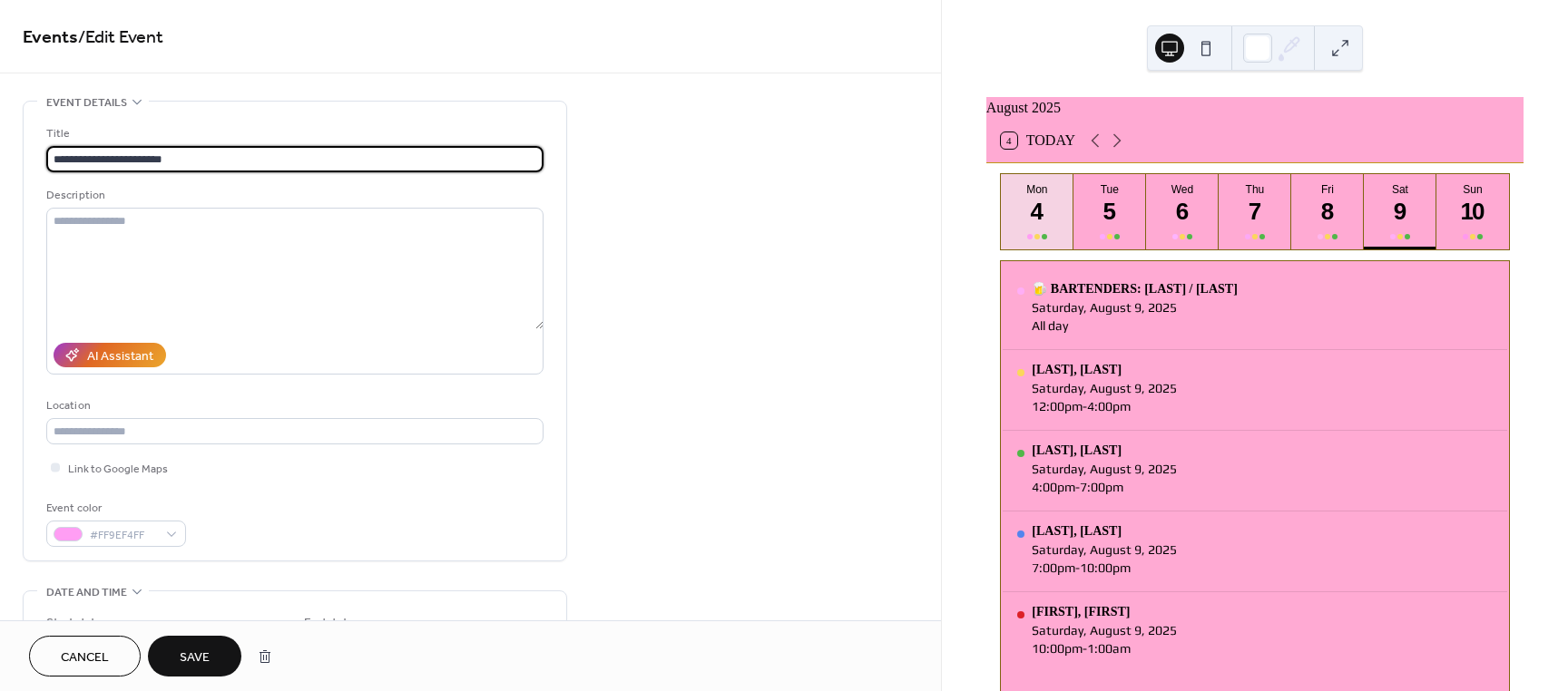 type on "**********" 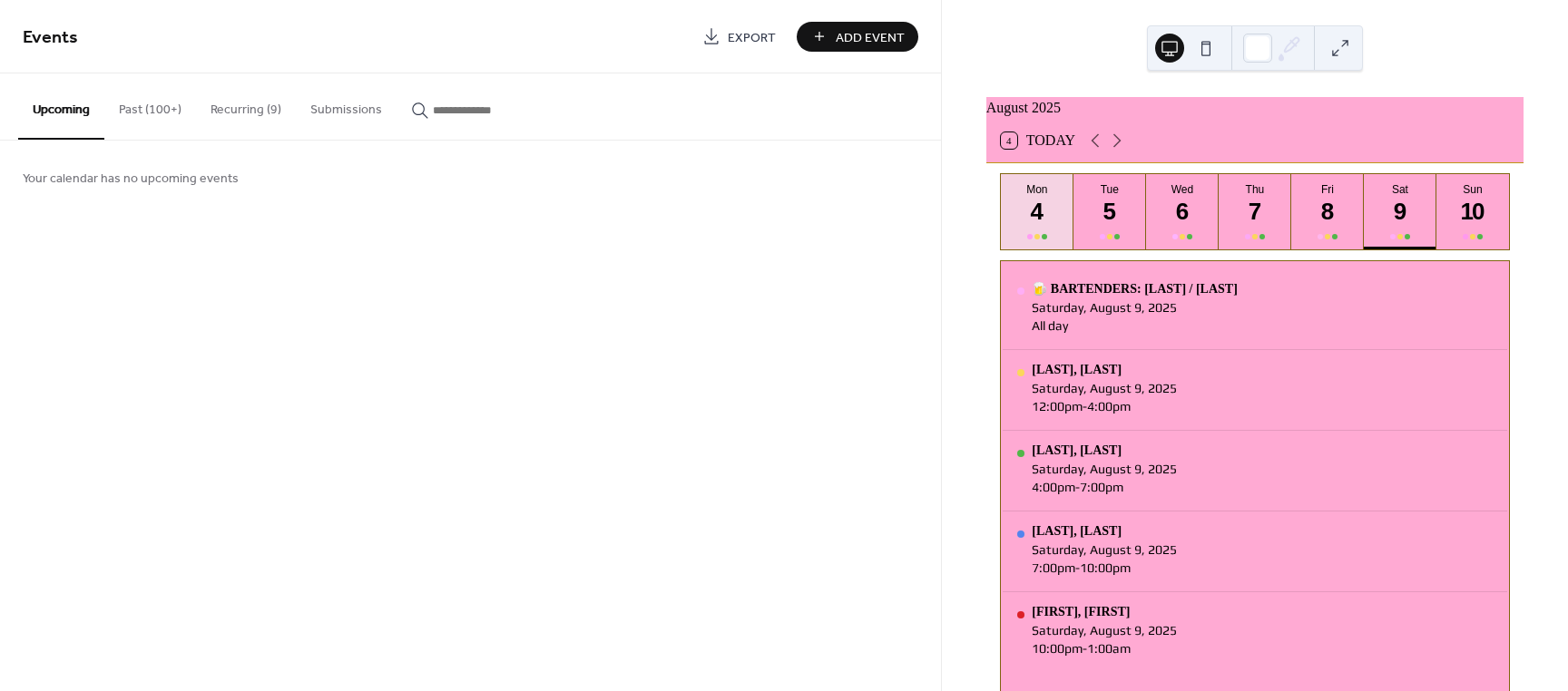 drag, startPoint x: 248, startPoint y: 97, endPoint x: 251, endPoint y: 114, distance: 17.262677 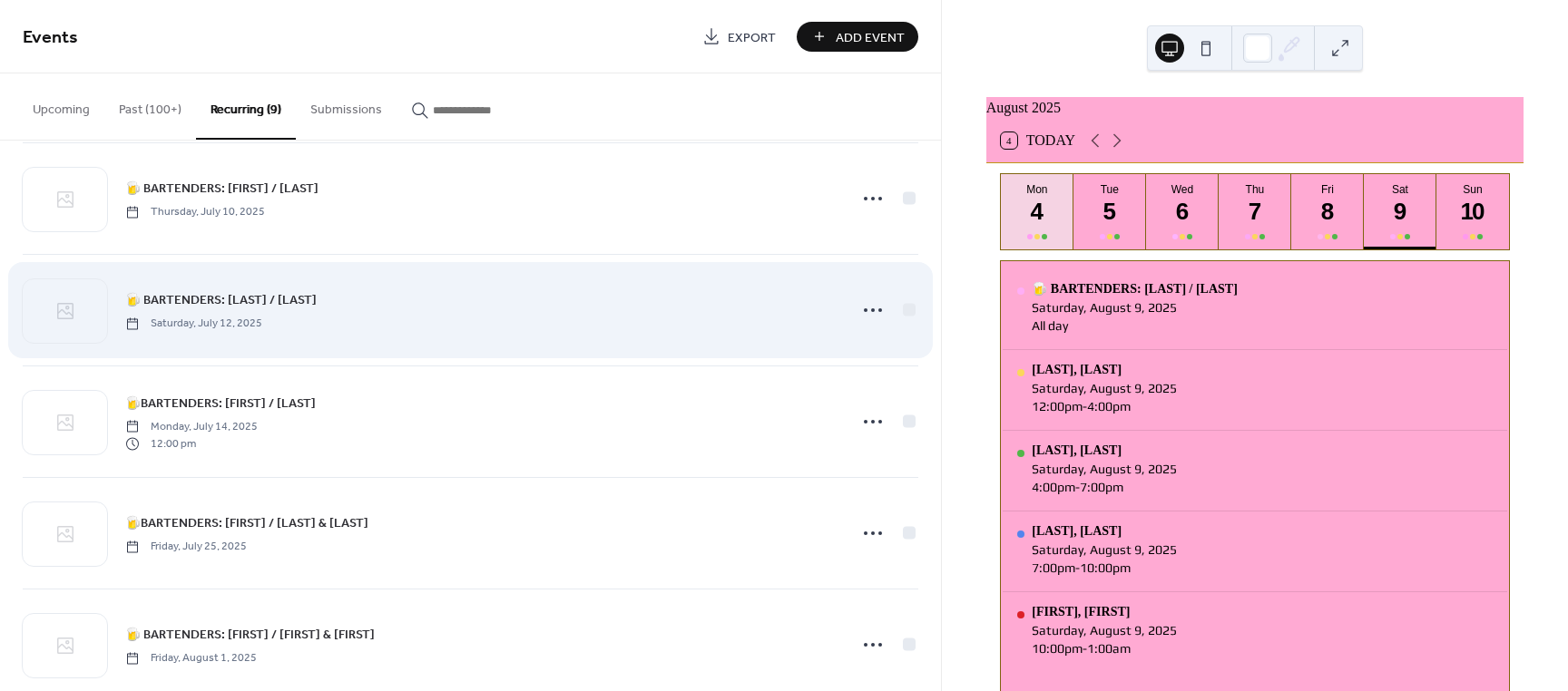 scroll, scrollTop: 507, scrollLeft: 0, axis: vertical 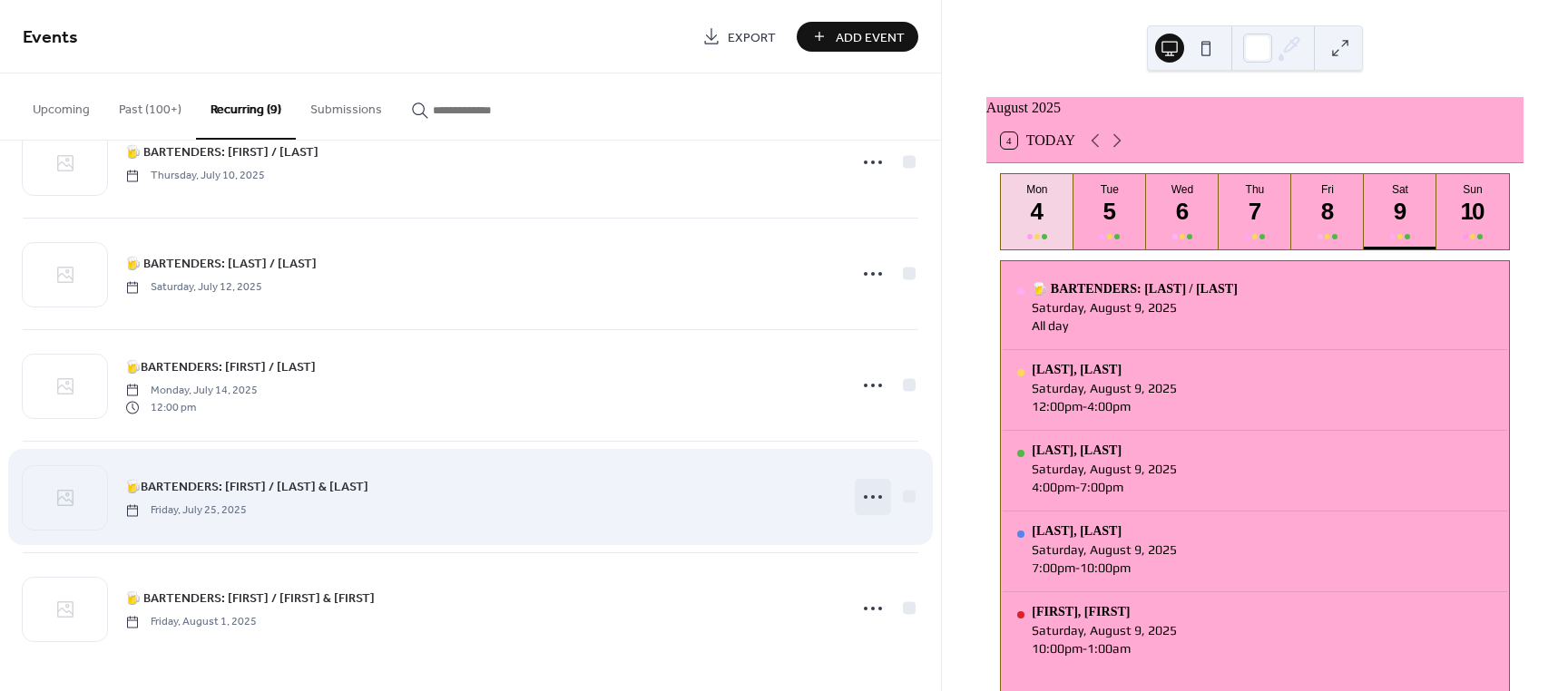 click 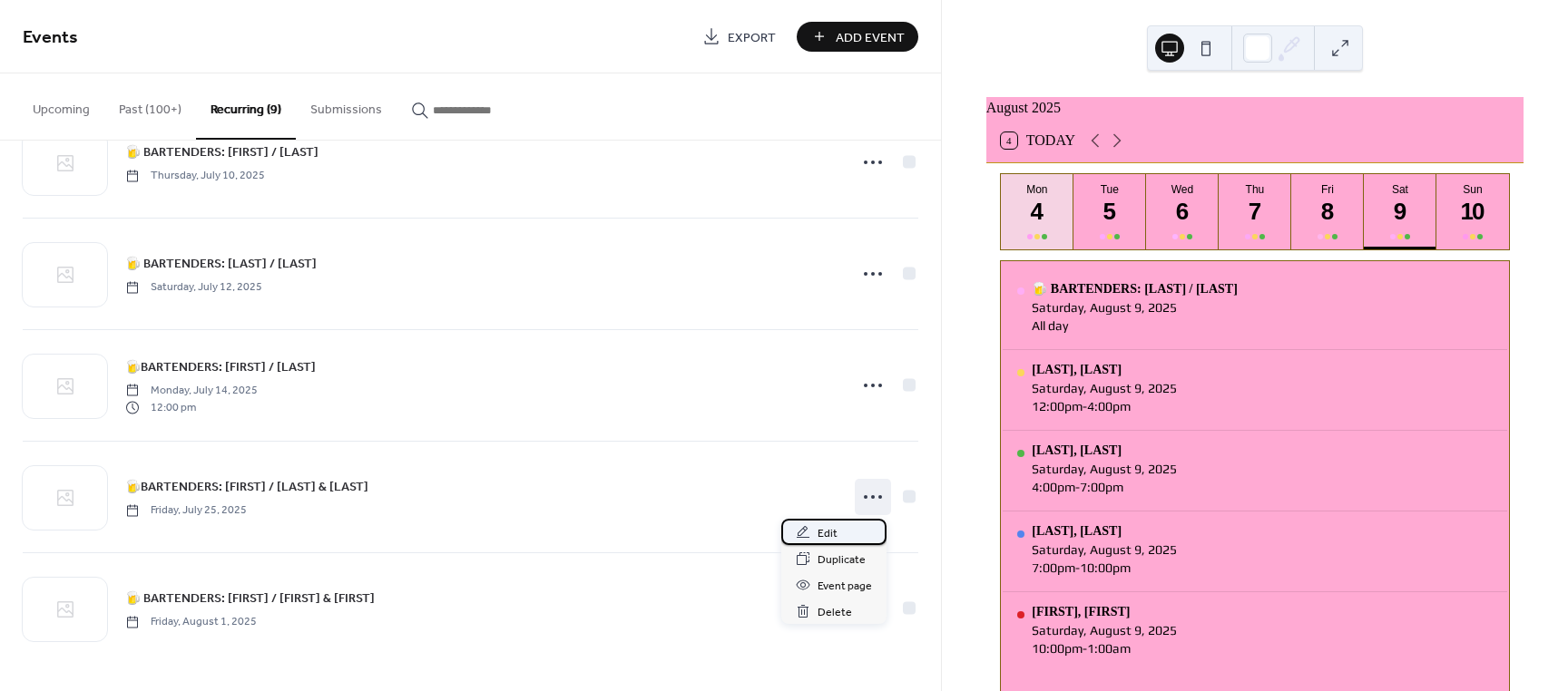 click on "Edit" at bounding box center [834, 531] 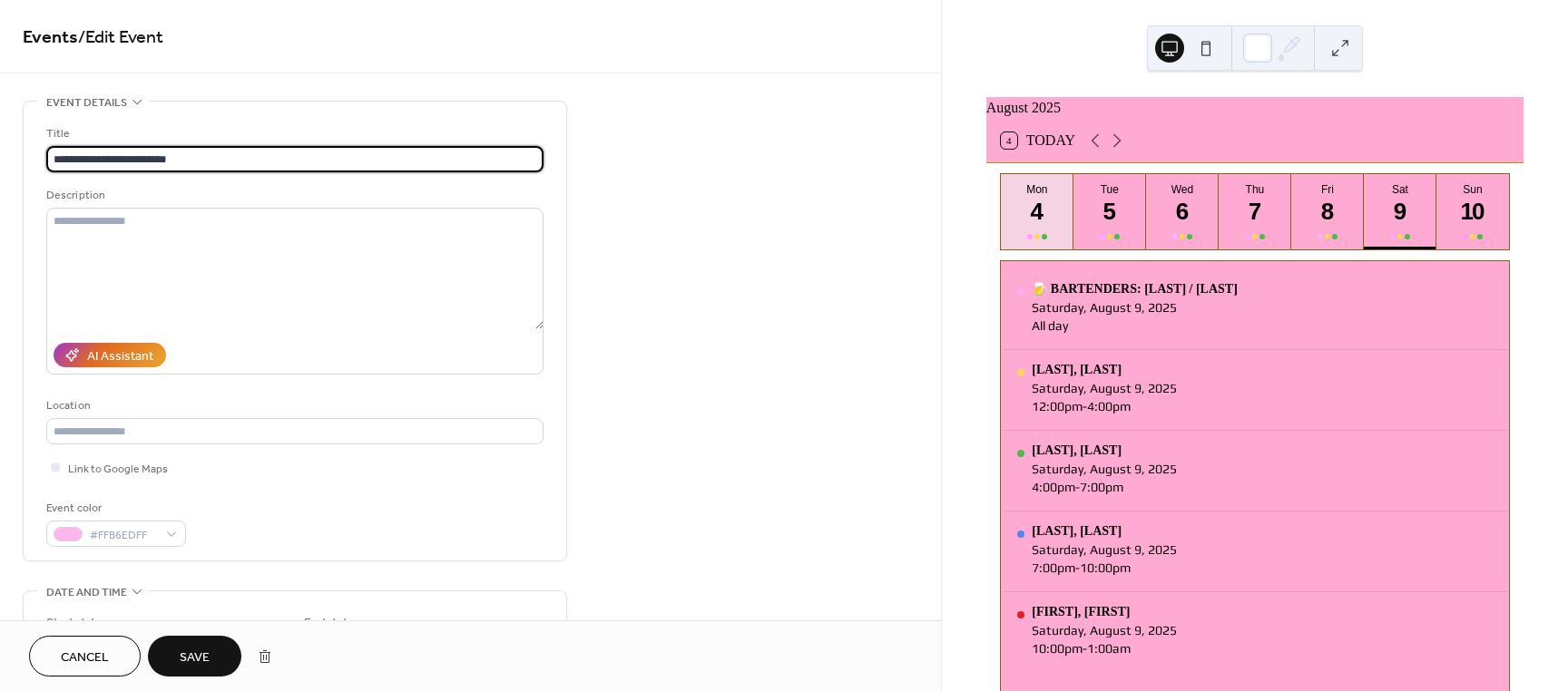type on "**********" 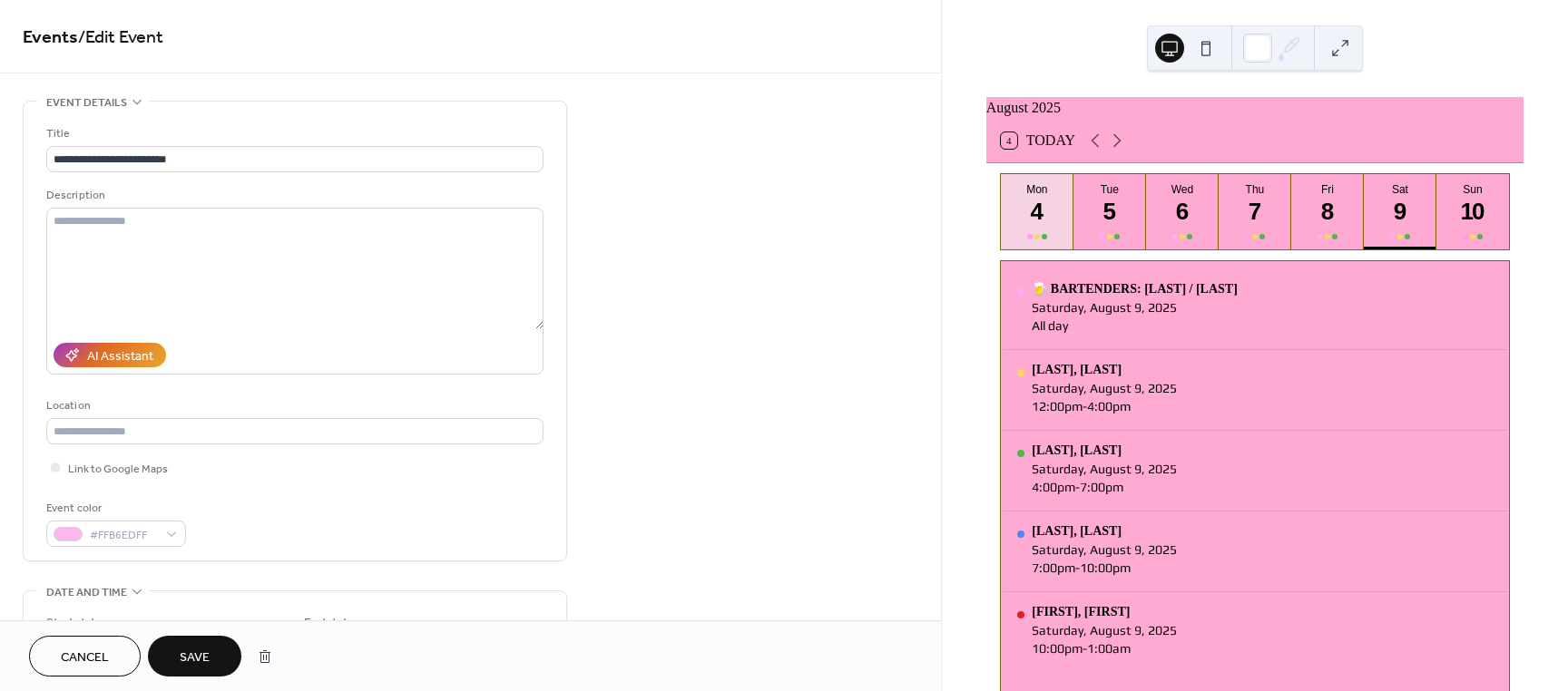 click on "Save" at bounding box center [194, 656] 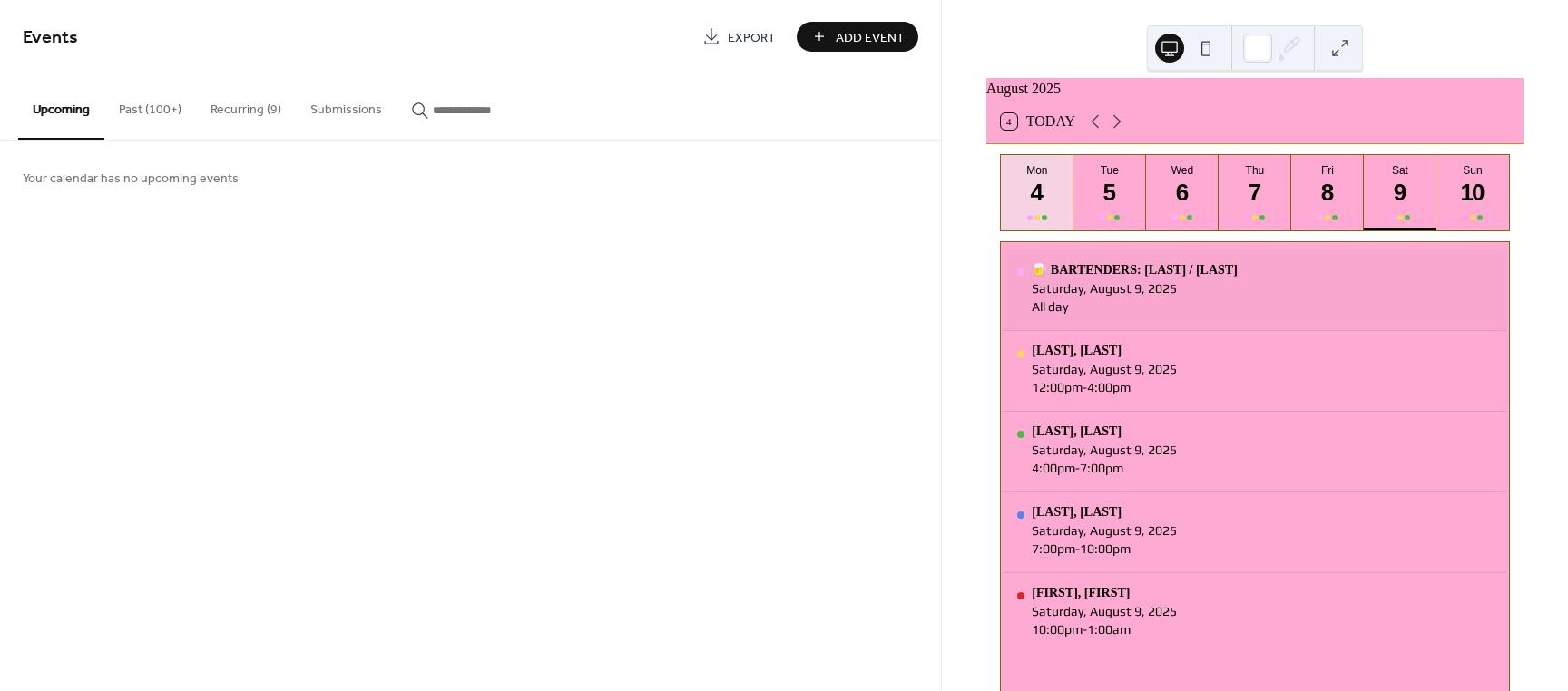 scroll, scrollTop: 0, scrollLeft: 0, axis: both 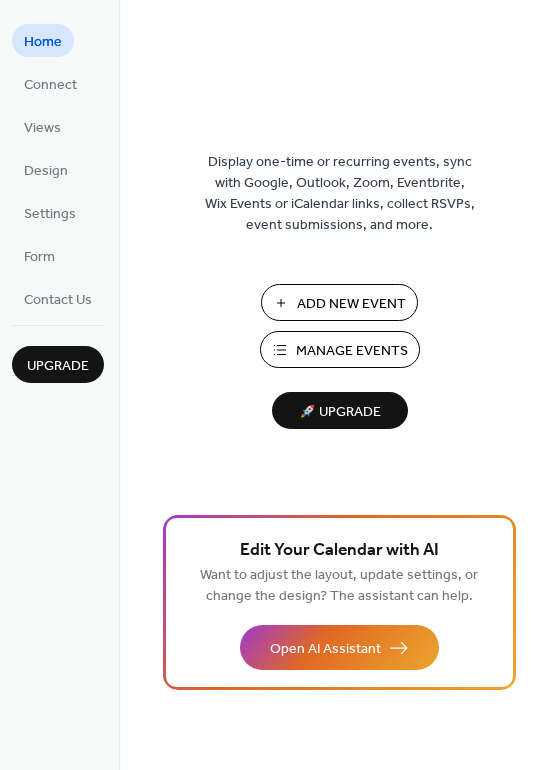 click on "Manage Events" at bounding box center (352, 351) 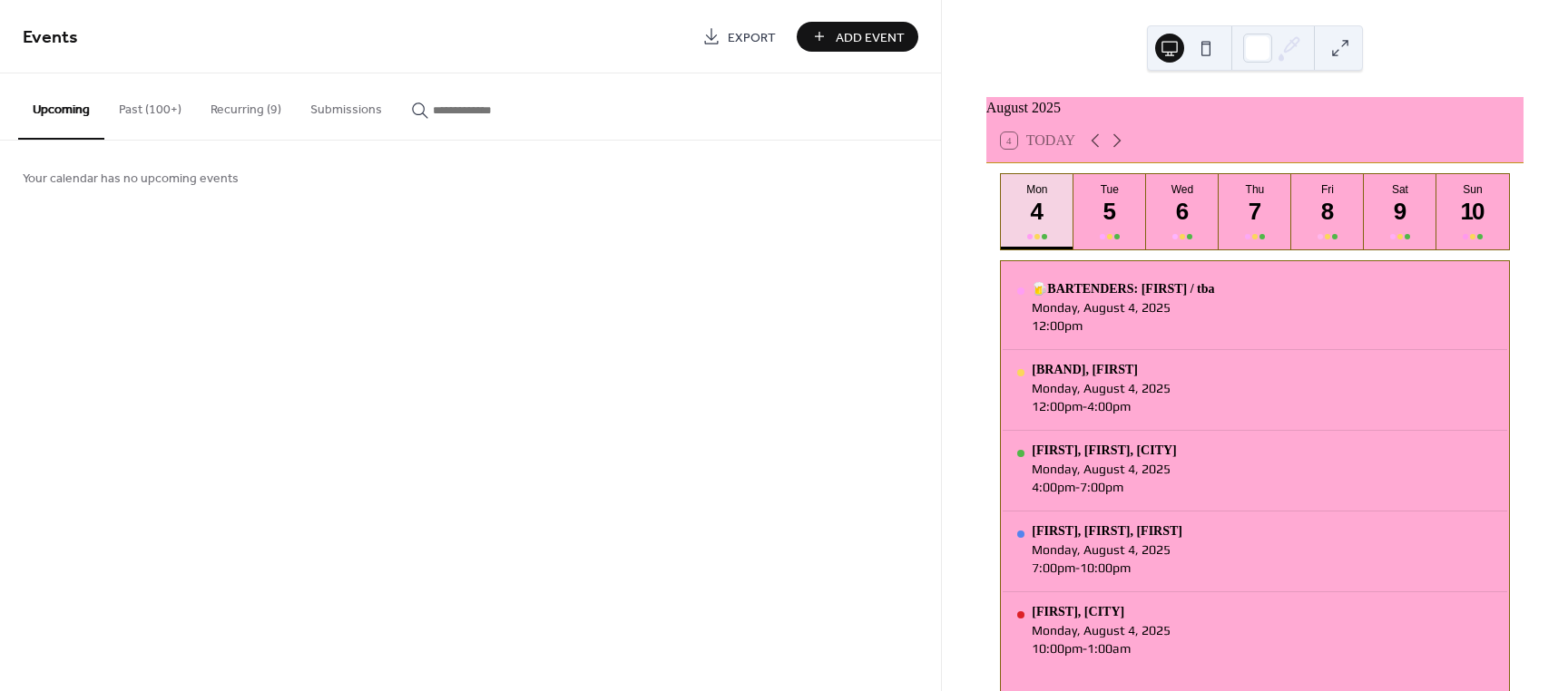scroll, scrollTop: 0, scrollLeft: 0, axis: both 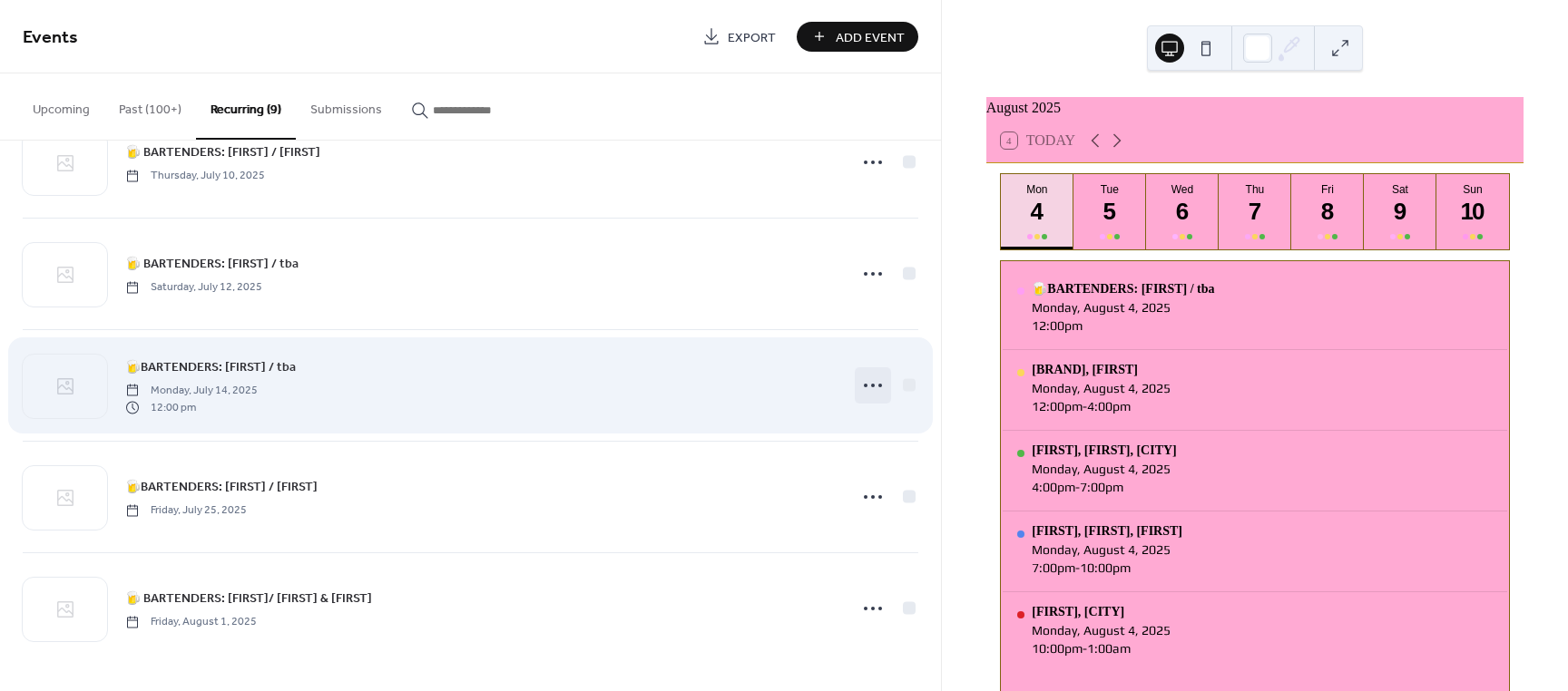 click 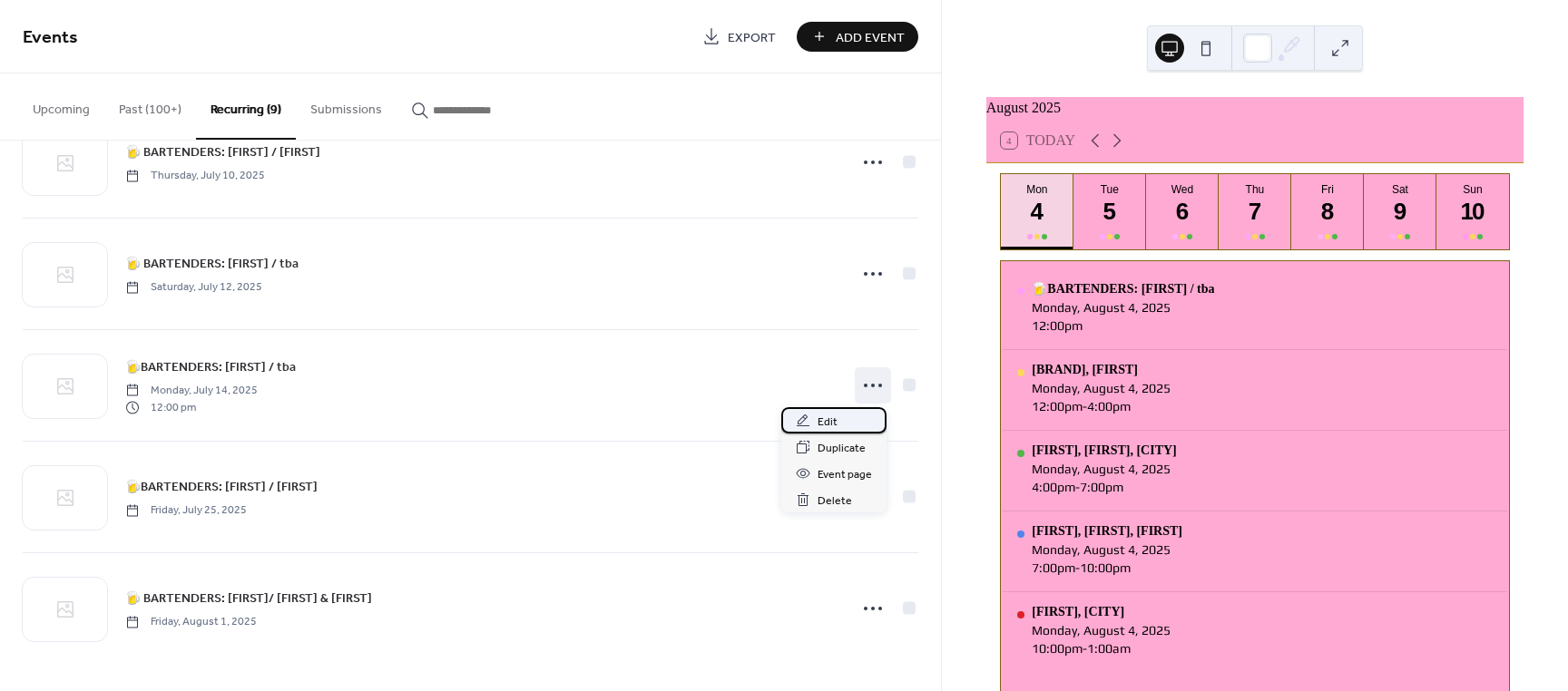 click on "Edit" at bounding box center [828, 422] 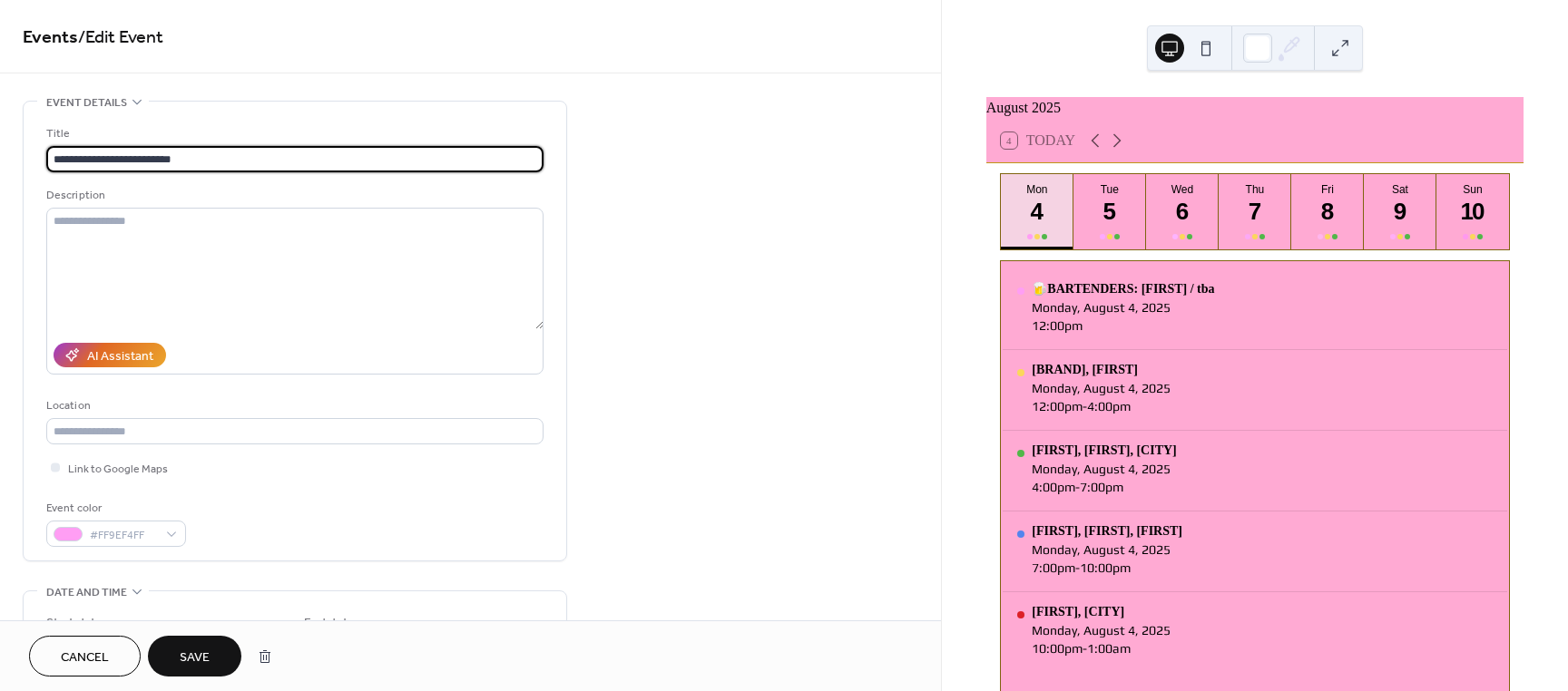type on "**********" 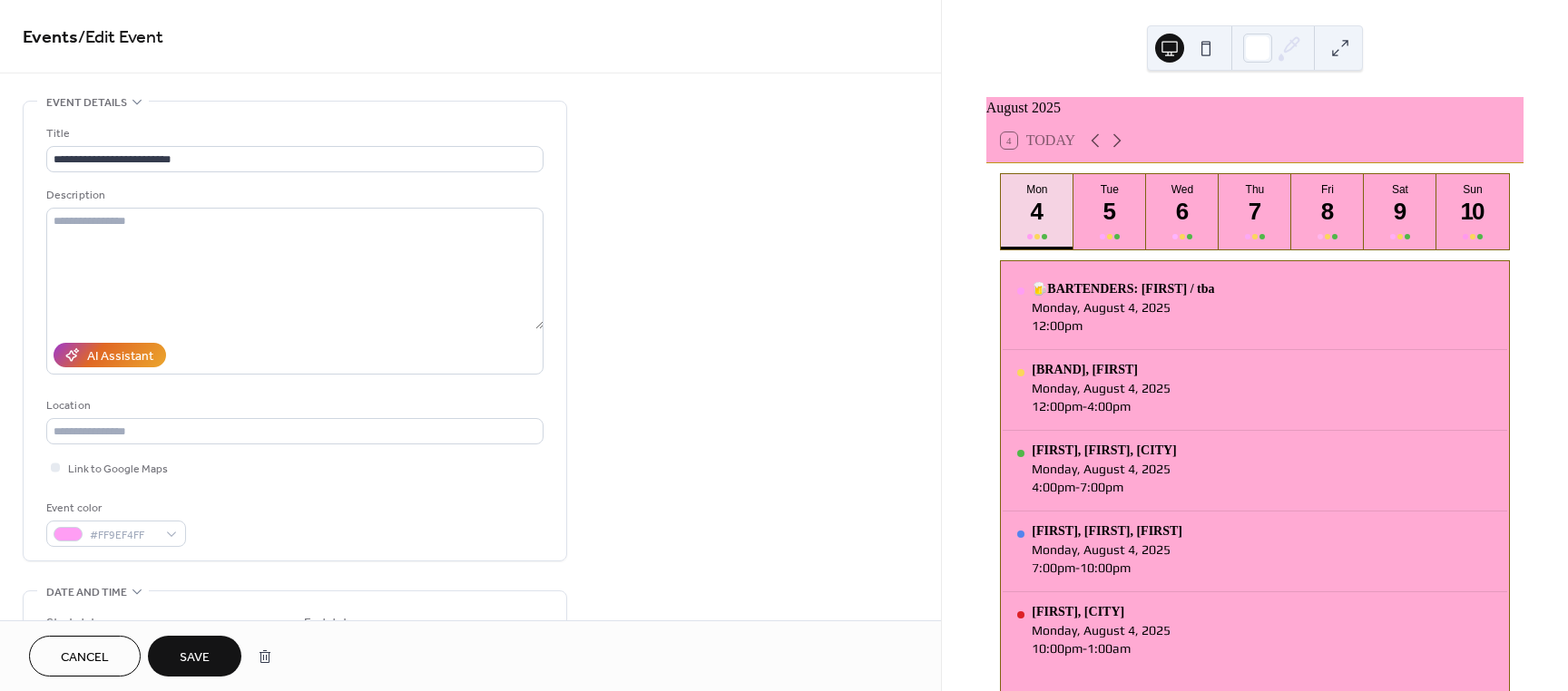 click on "Save" at bounding box center [194, 656] 